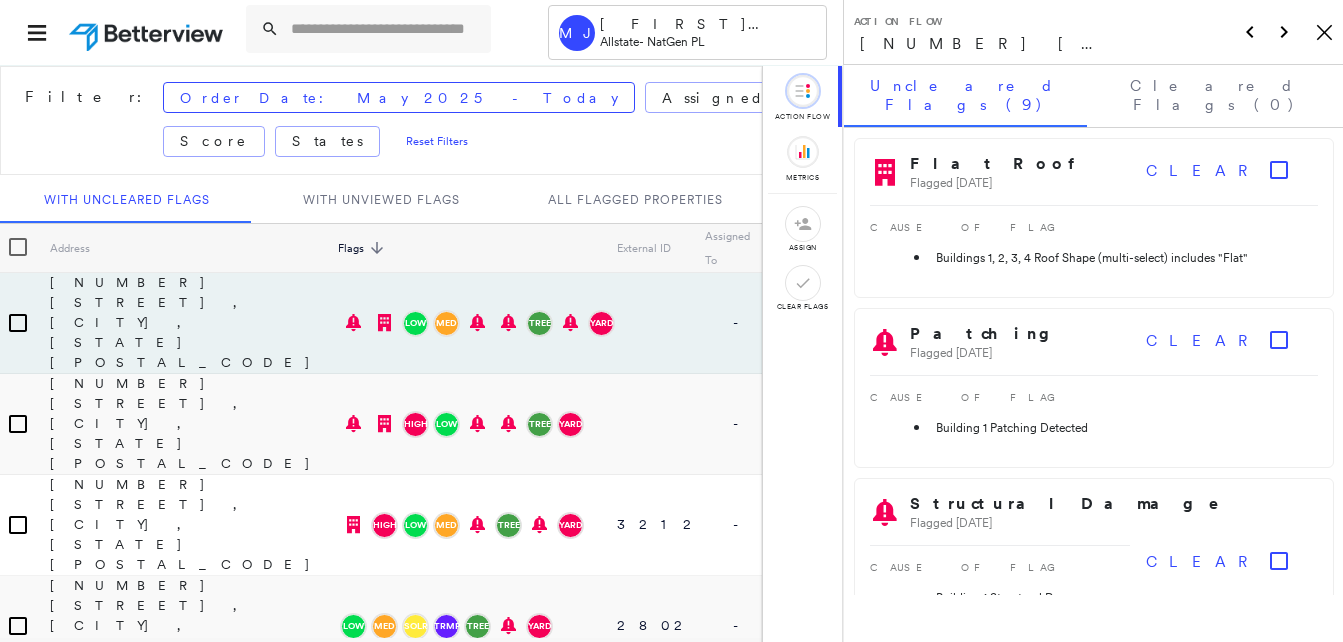 scroll, scrollTop: 0, scrollLeft: 0, axis: both 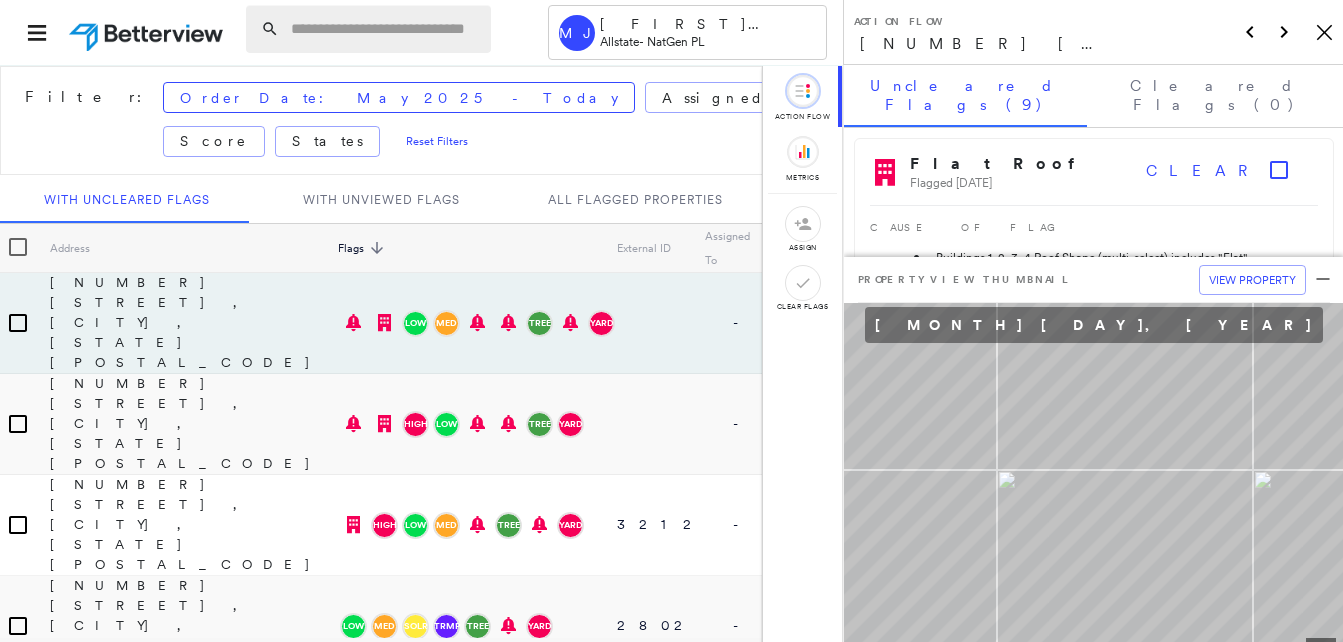 click at bounding box center (385, 29) 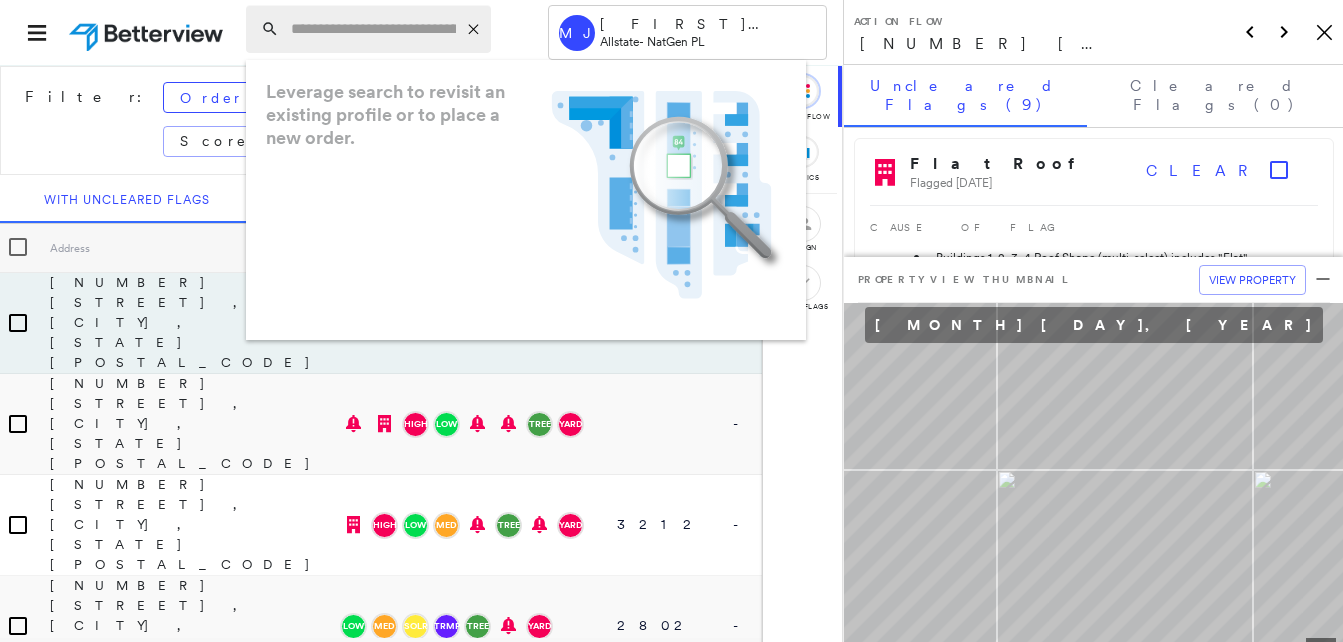 paste on "**********" 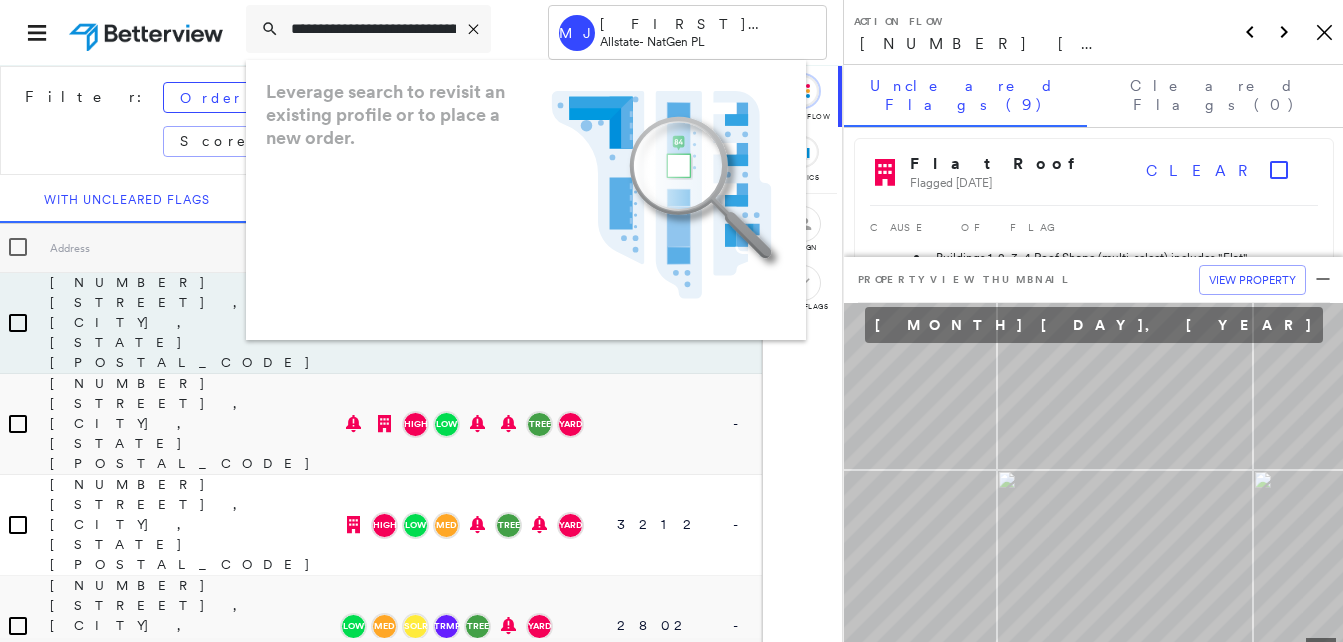 scroll, scrollTop: 0, scrollLeft: 103, axis: horizontal 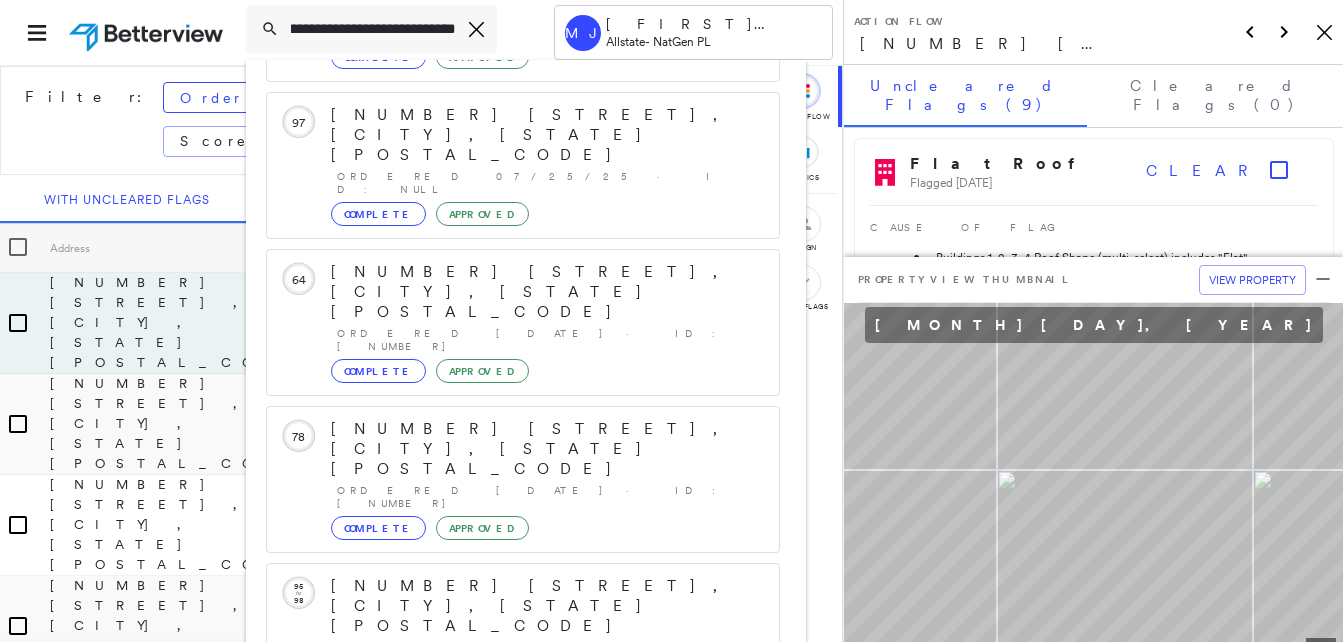 type on "**********" 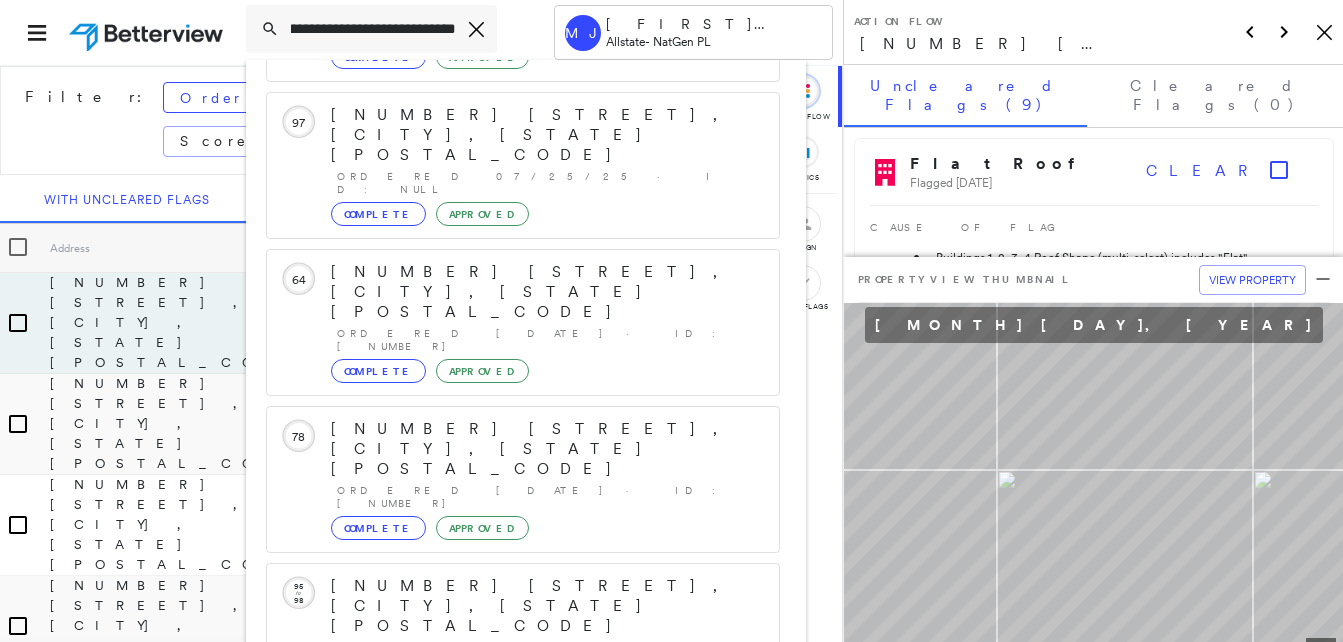click on "[NUMBER] [STREET], [CITY], [STATE] [POSTAL_CODE]" at bounding box center (501, 898) 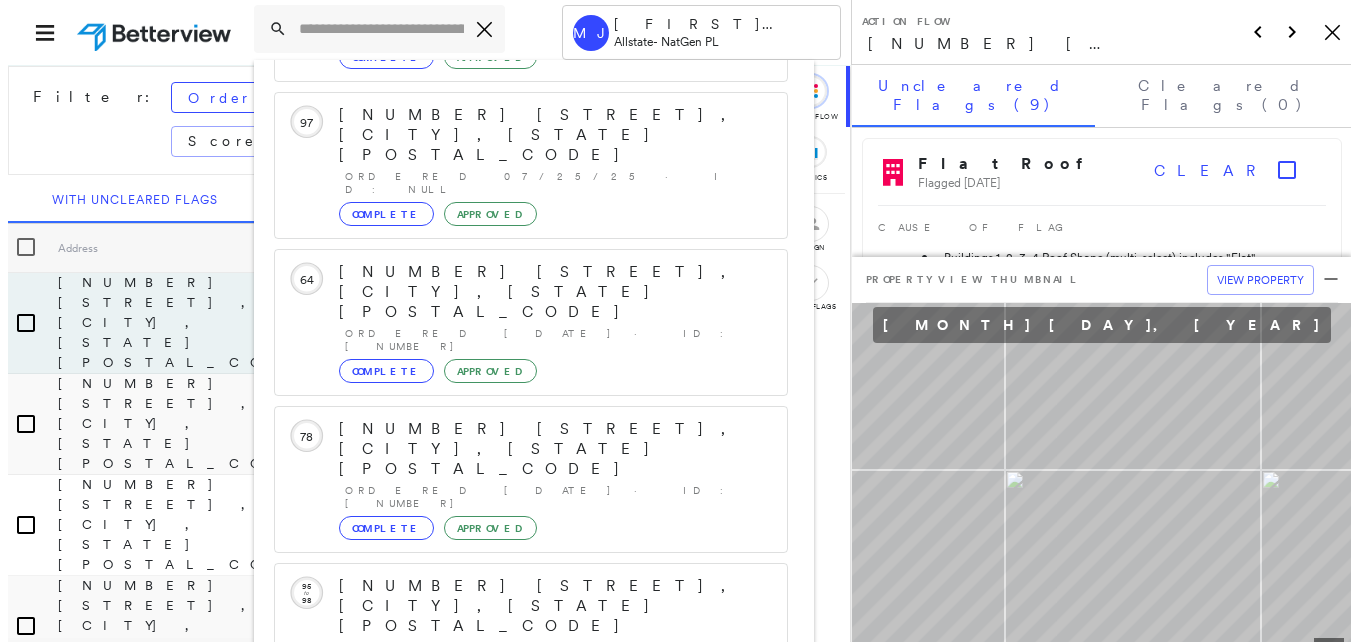 scroll, scrollTop: 0, scrollLeft: 0, axis: both 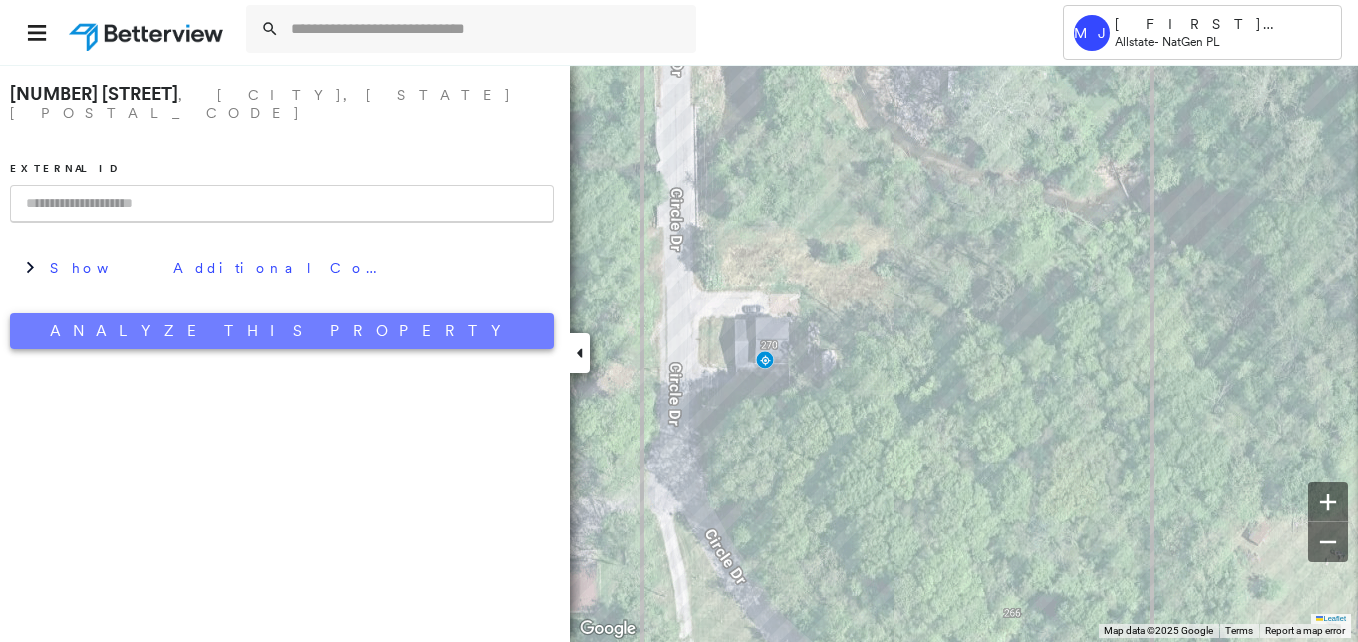click on "Analyze This Property" at bounding box center [282, 331] 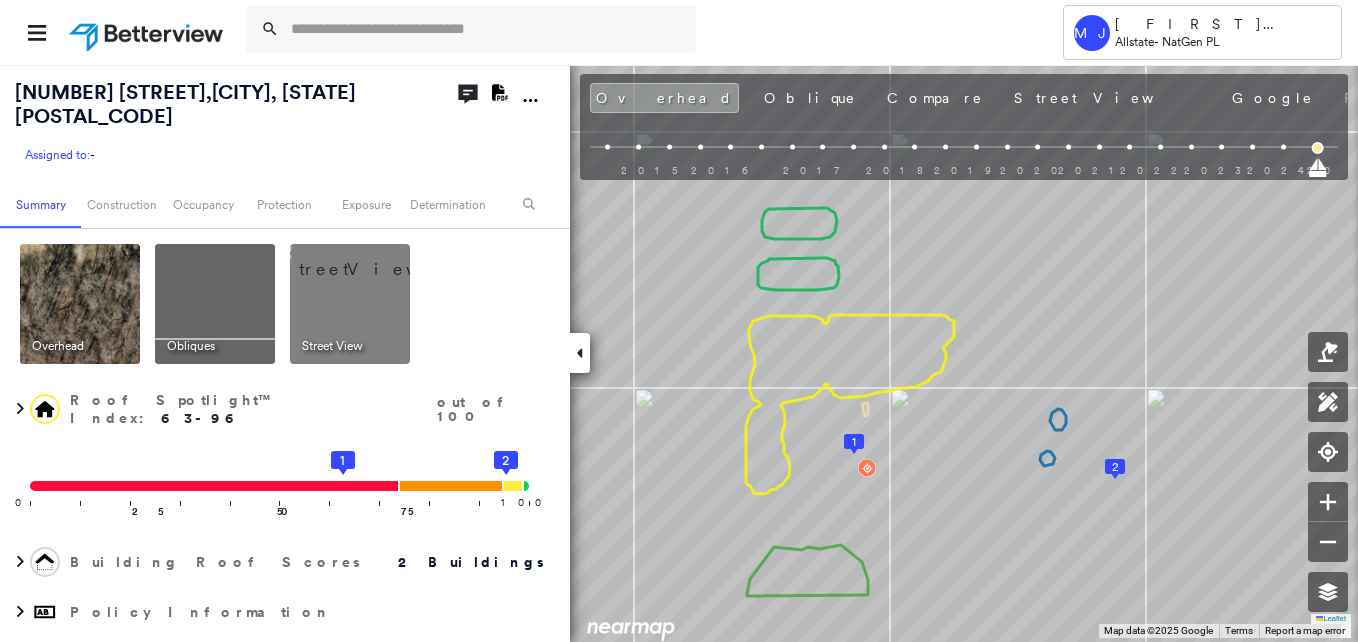 click at bounding box center [215, 304] 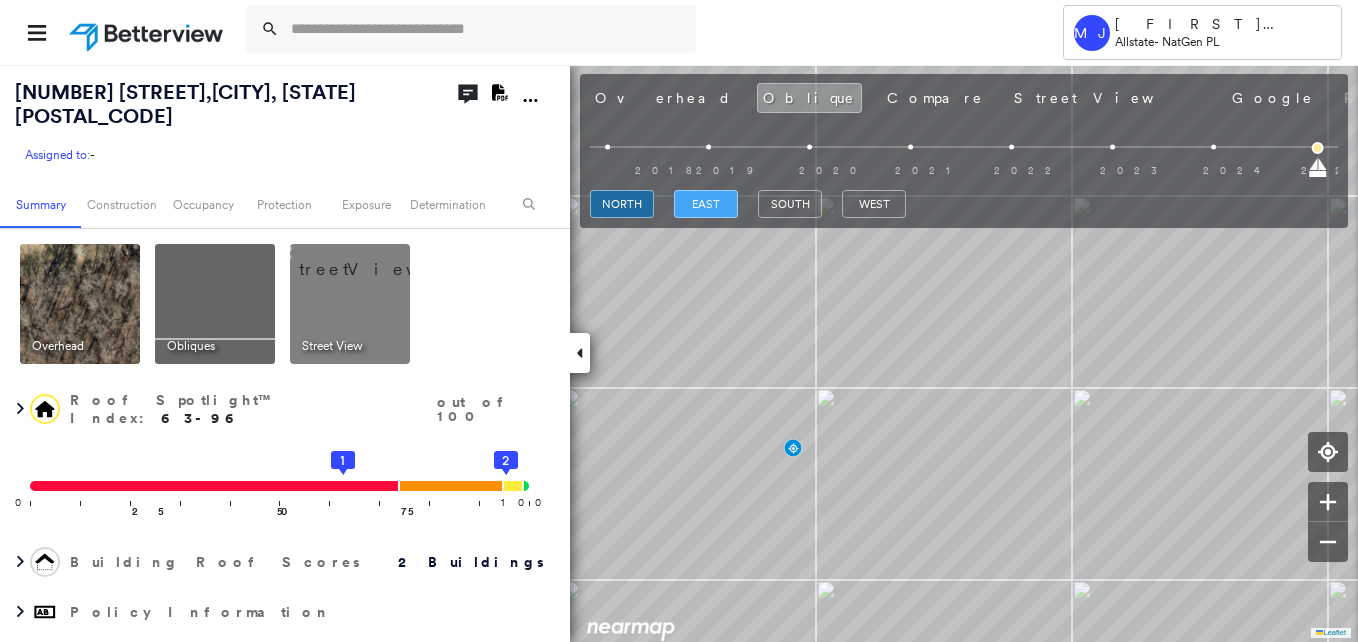 click on "east" at bounding box center [706, 204] 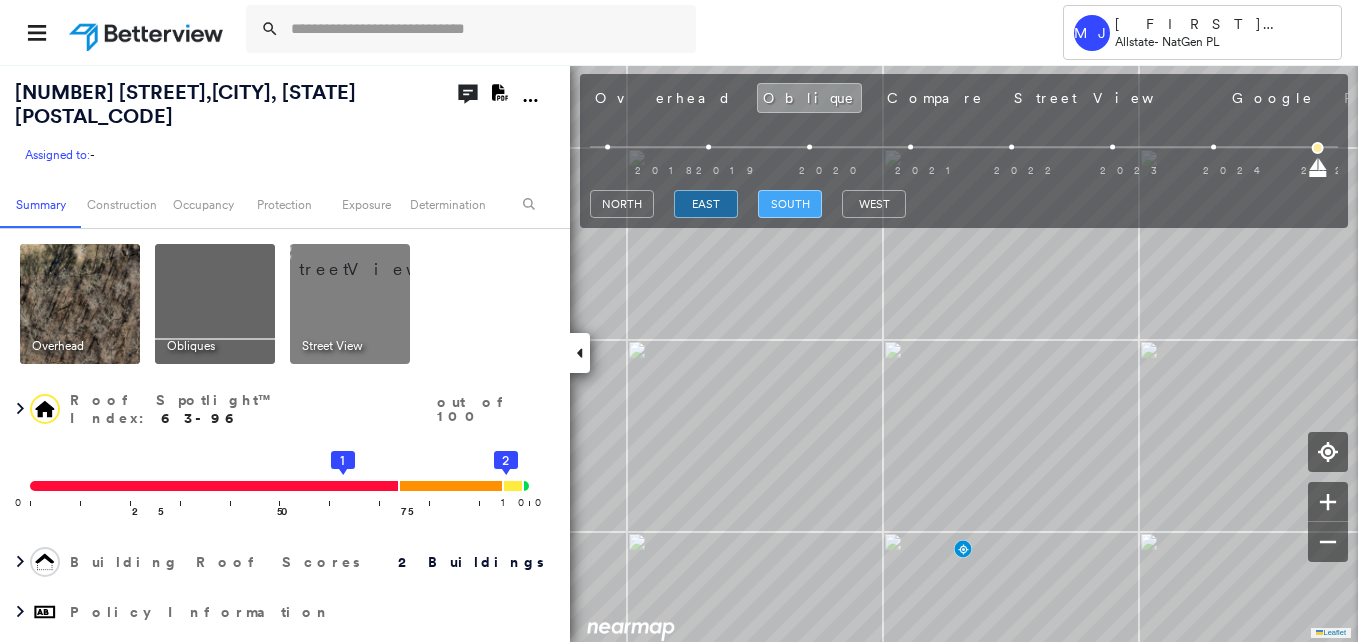 click on "south" at bounding box center [790, 204] 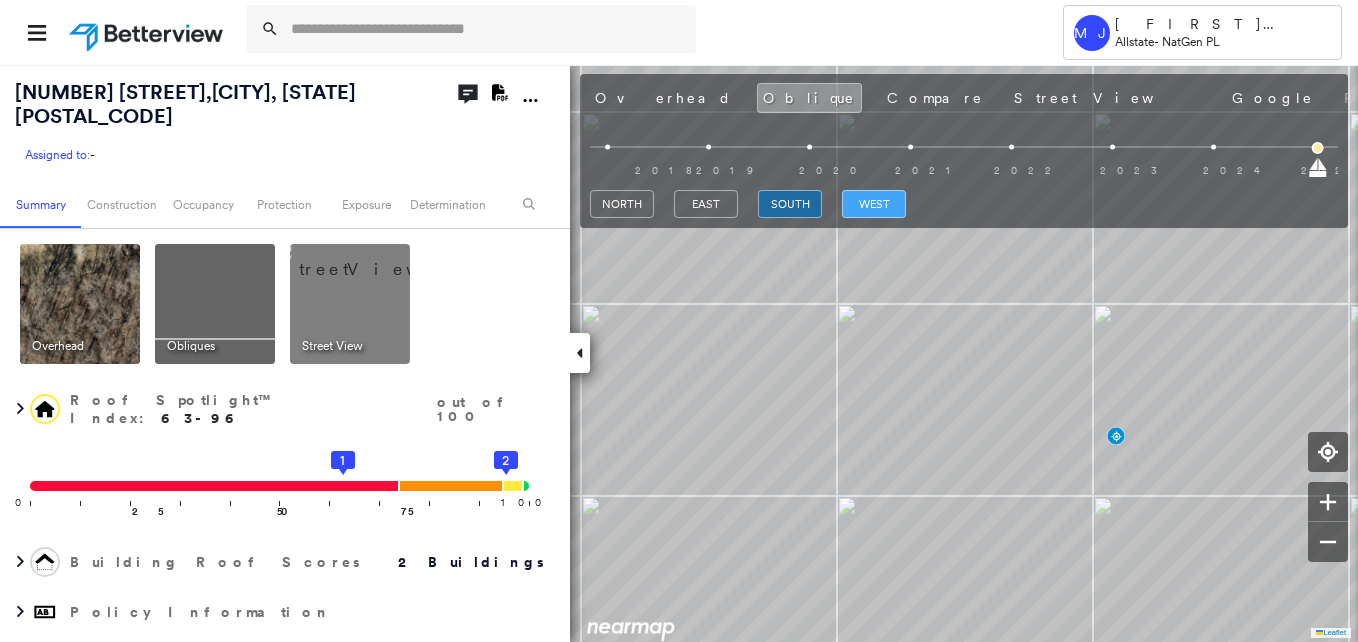 click on "west" at bounding box center (874, 204) 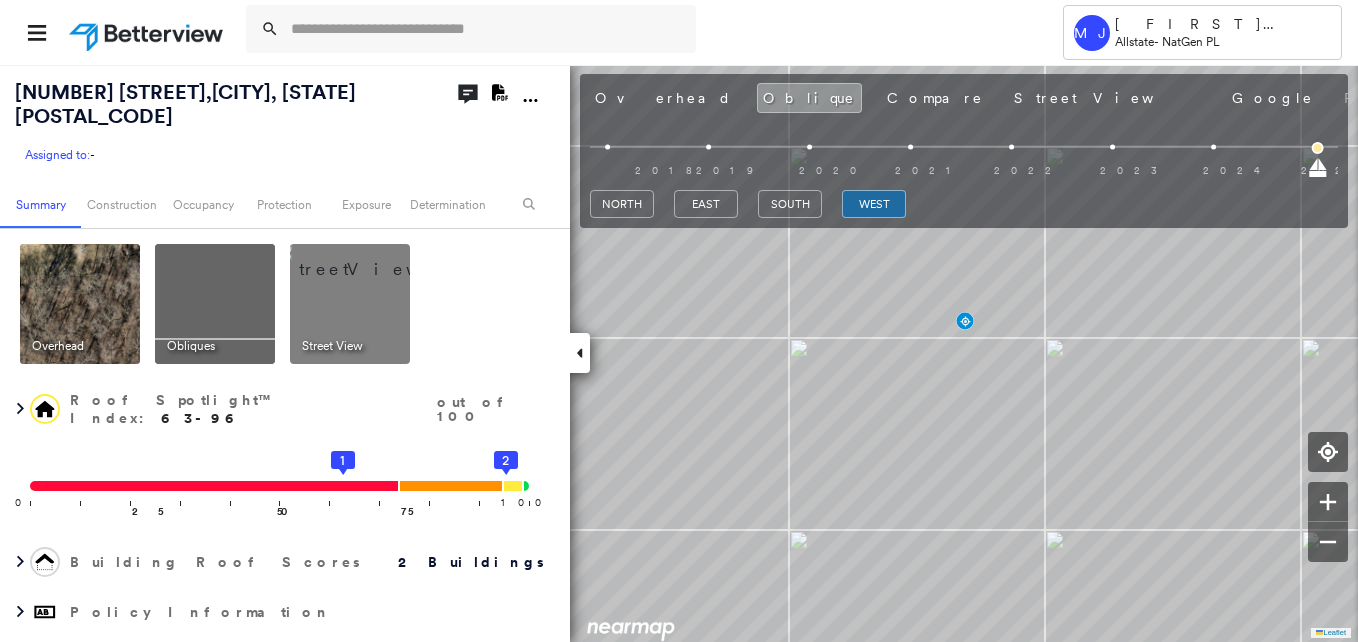 click at bounding box center [374, 259] 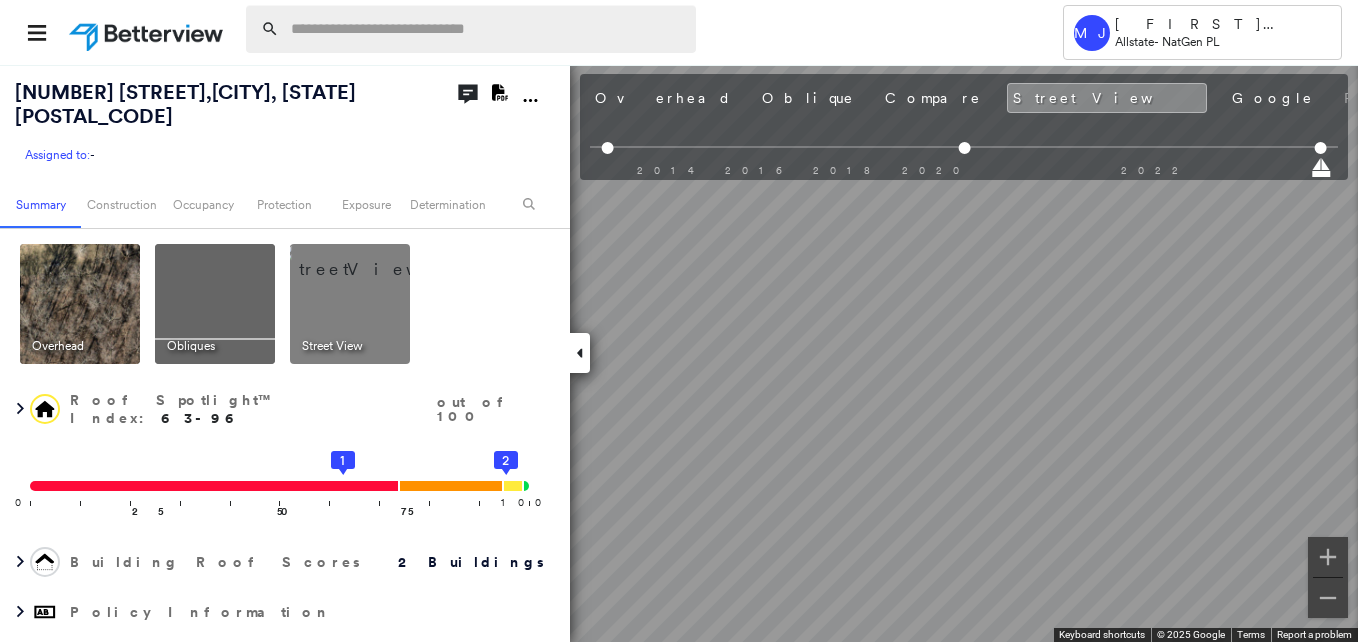 paste on "**********" 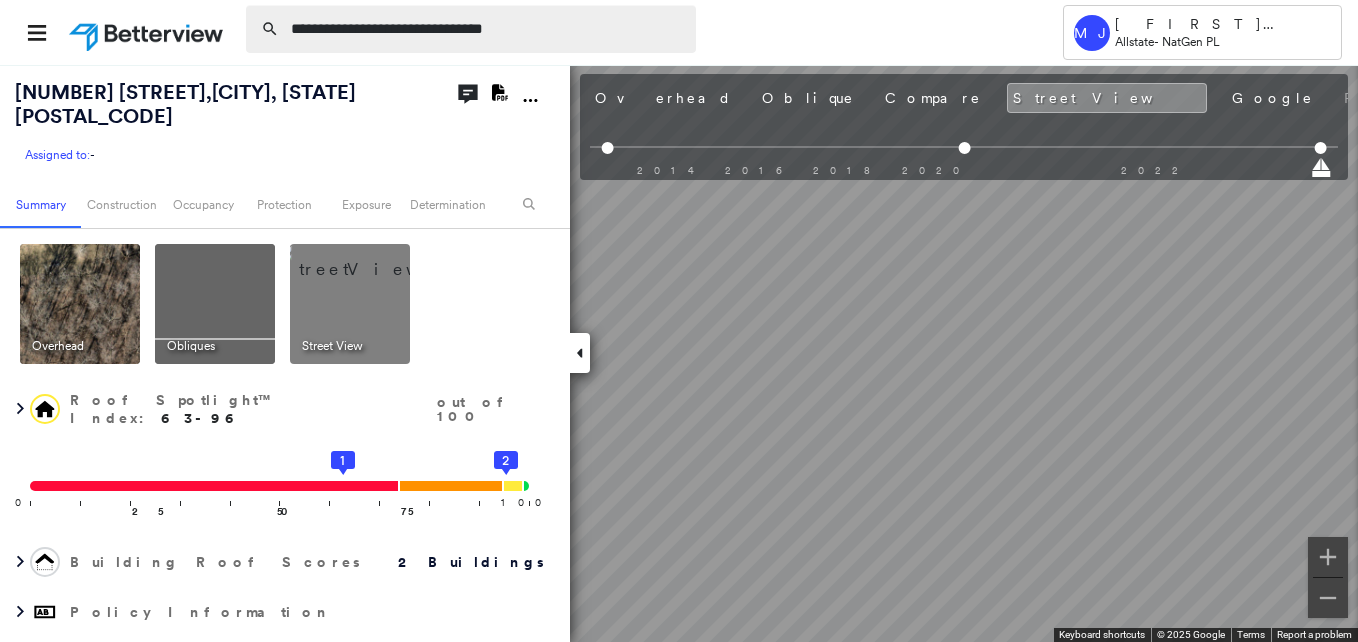 click on "**********" at bounding box center (487, 29) 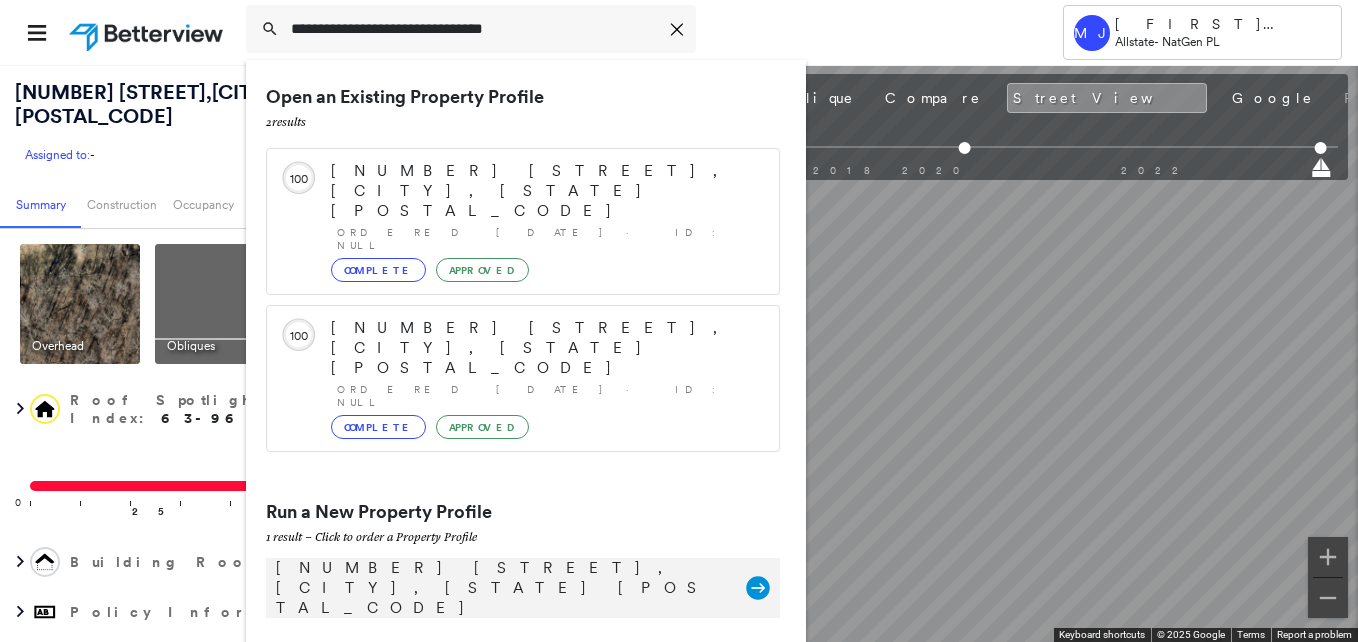type on "**********" 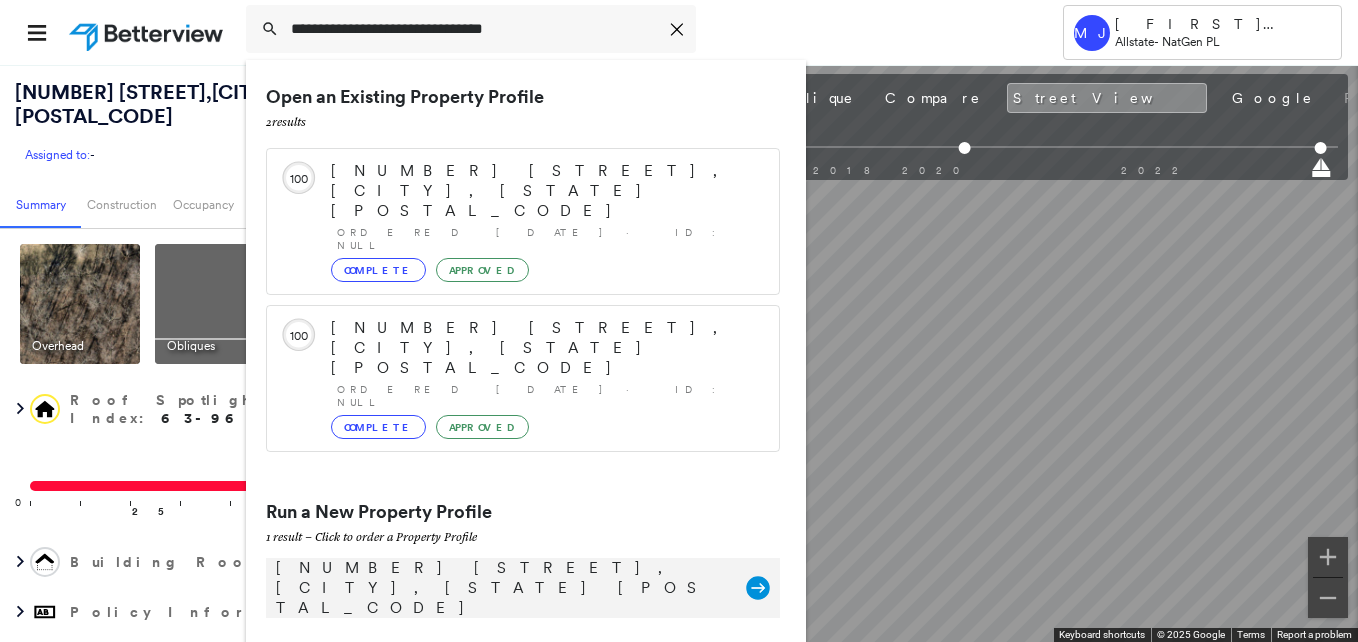 click on "[NUMBER] [STREET], [CITY], [STATE] [POSTAL_CODE]" at bounding box center (501, 588) 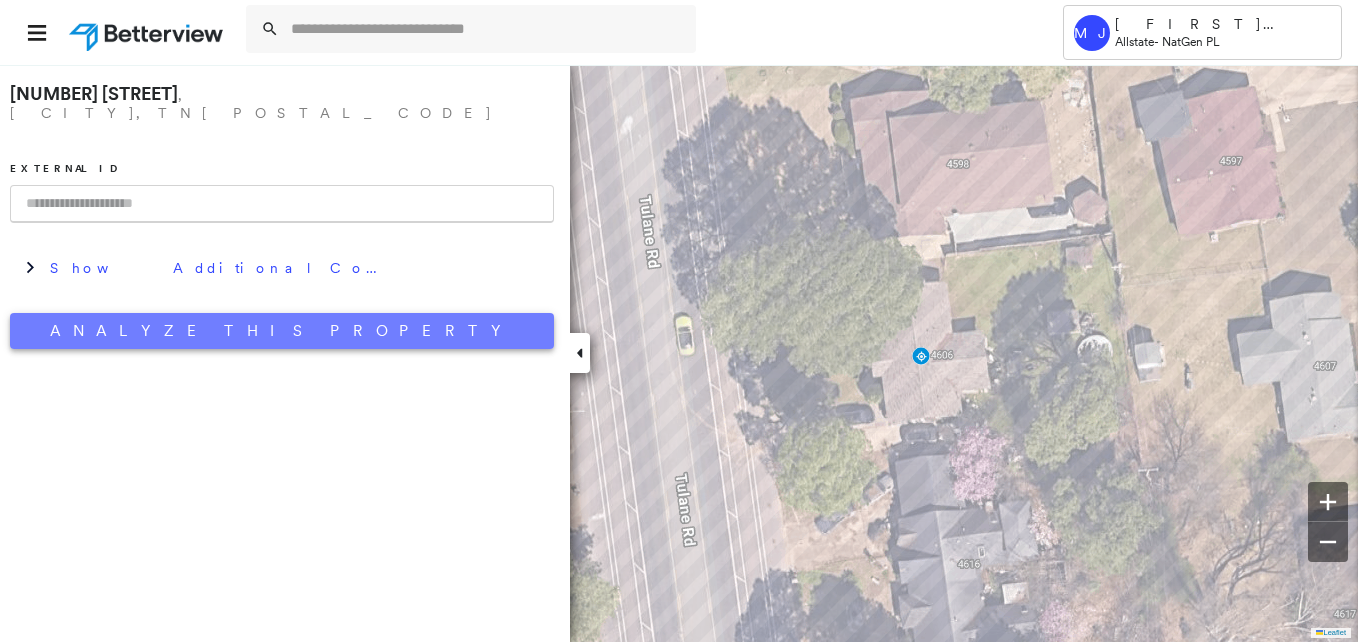 click on "Analyze This Property" at bounding box center (282, 331) 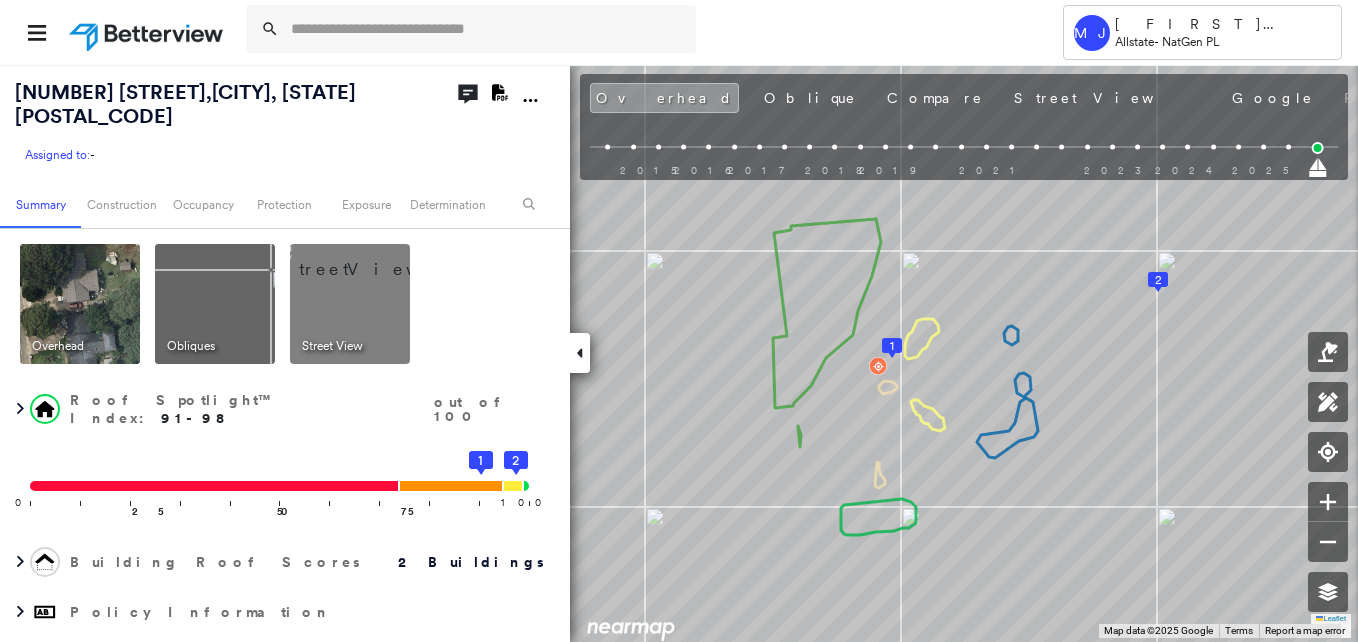 click at bounding box center (215, 304) 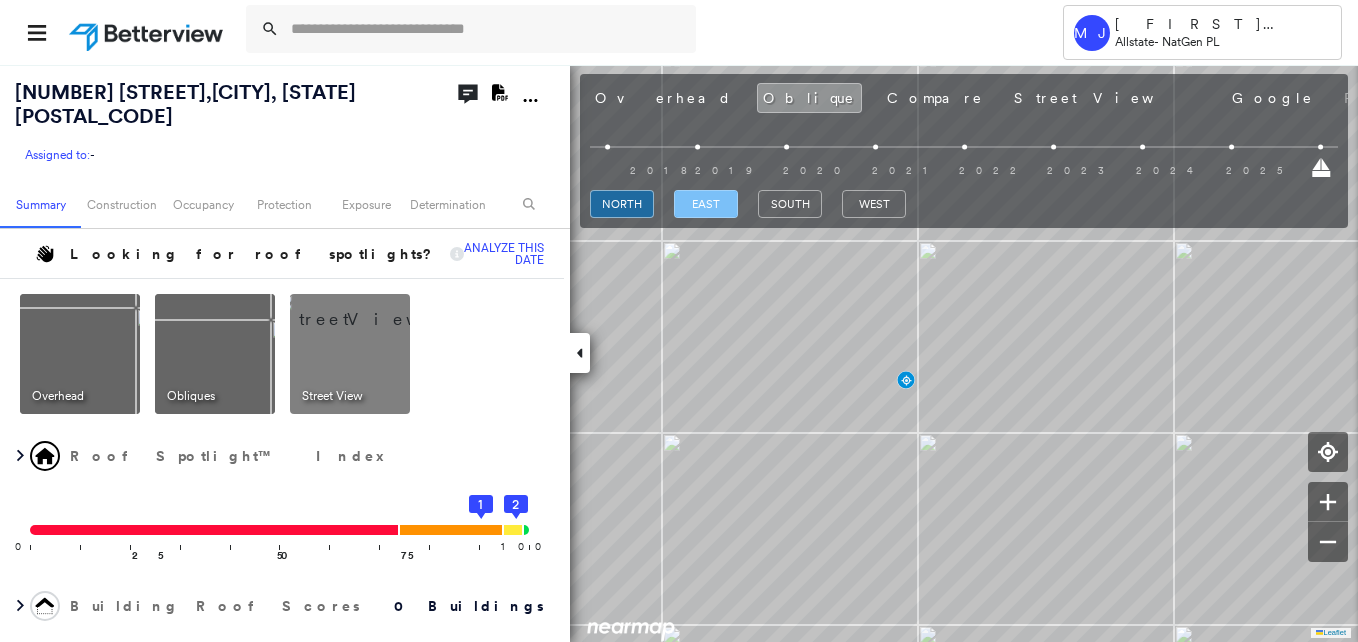 click on "east" at bounding box center [706, 204] 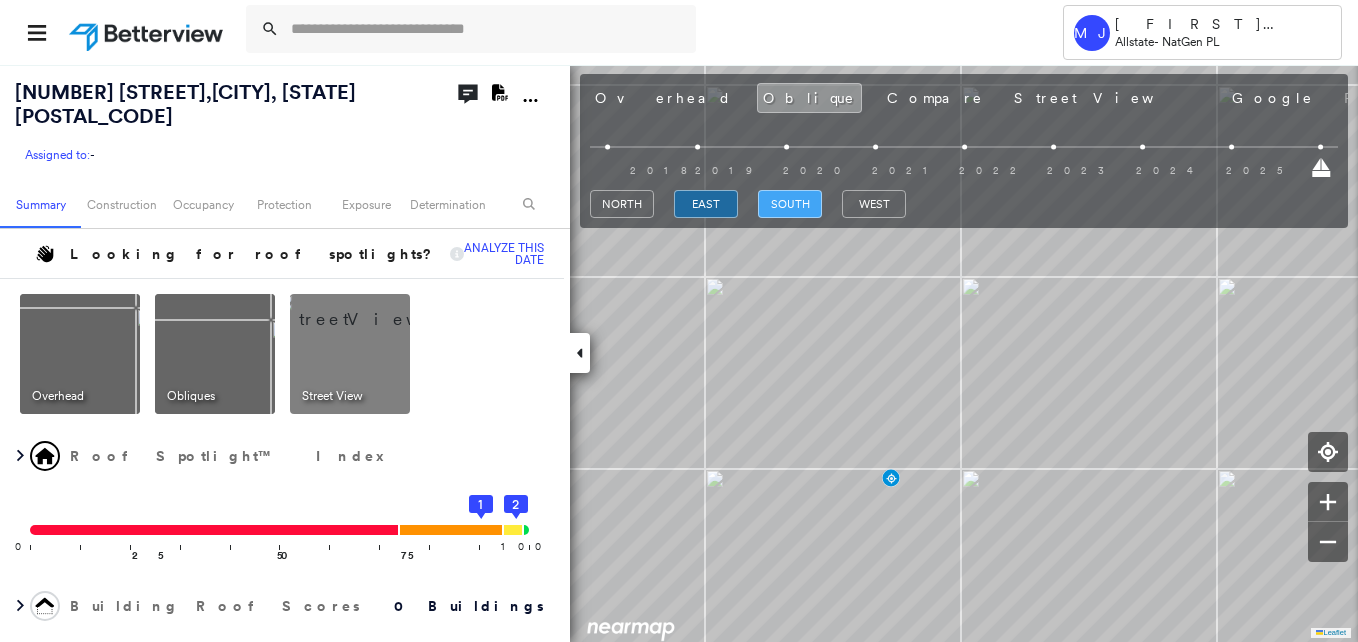 click on "south" at bounding box center (790, 204) 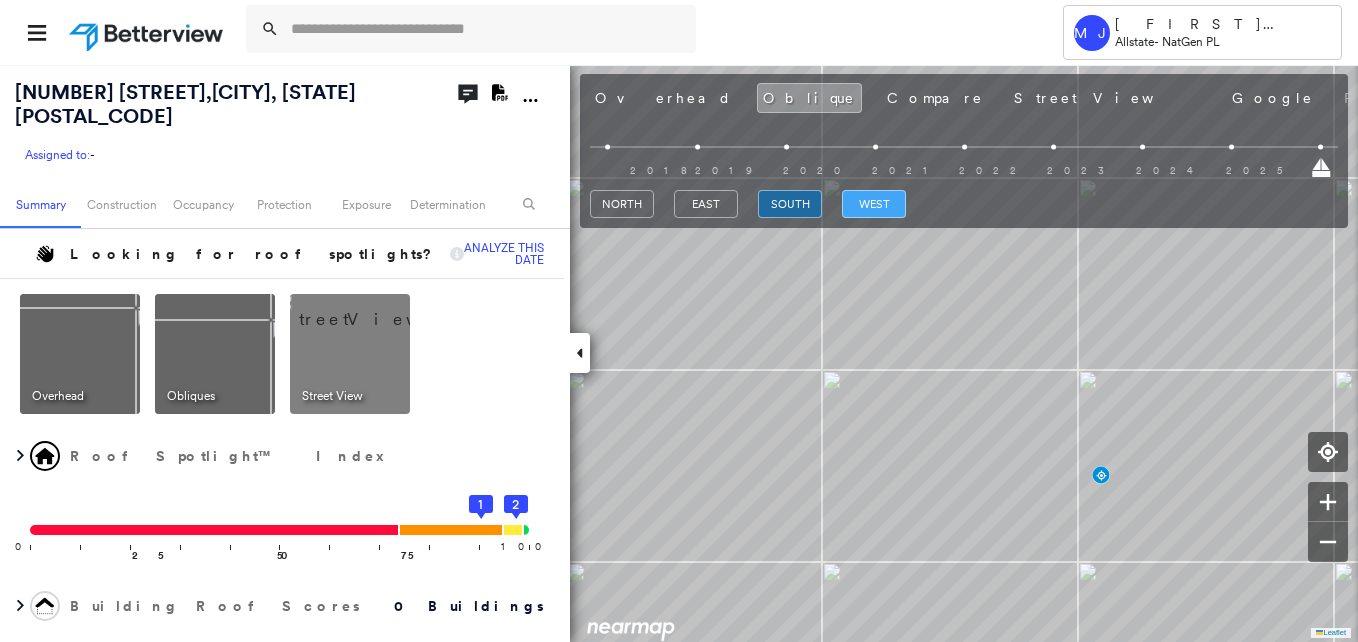 click on "west" at bounding box center [874, 204] 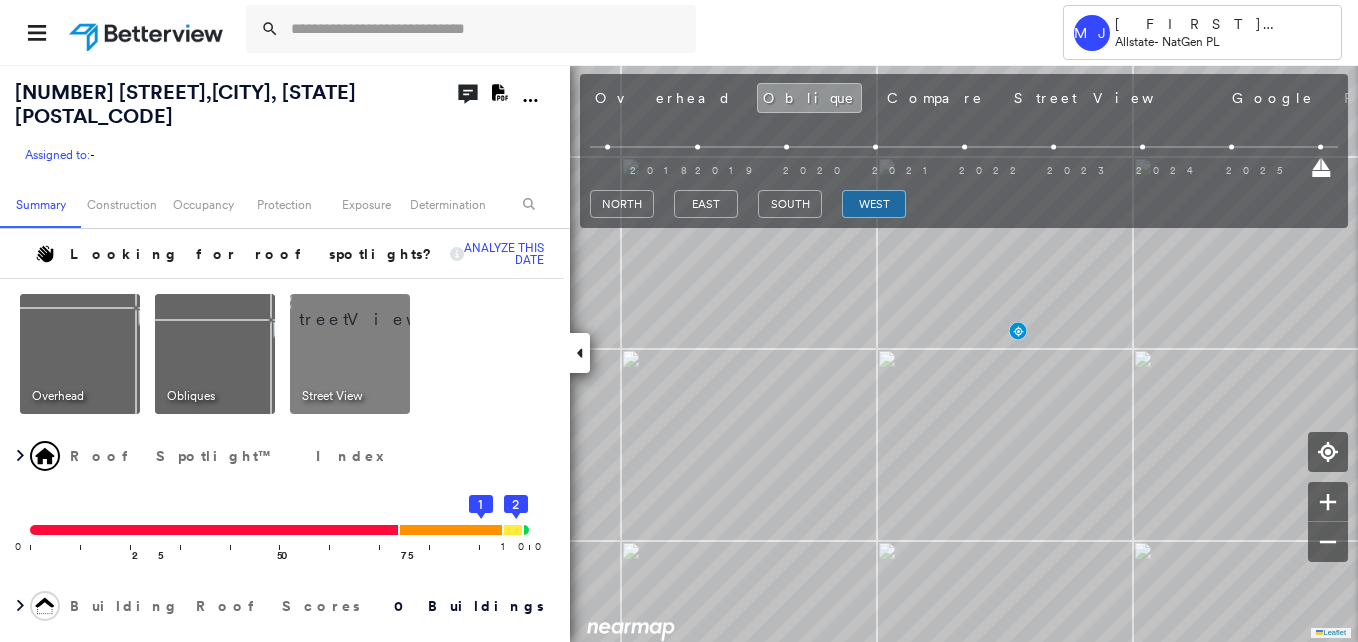 click at bounding box center (80, 354) 